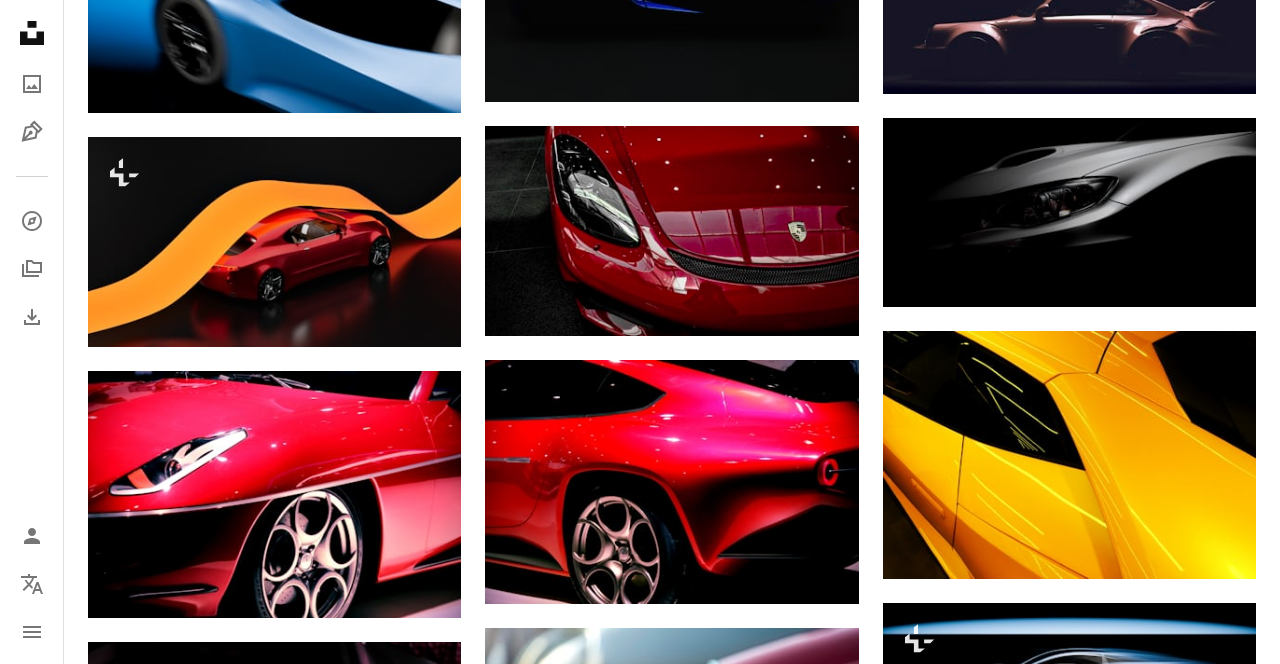 scroll, scrollTop: 2091, scrollLeft: 0, axis: vertical 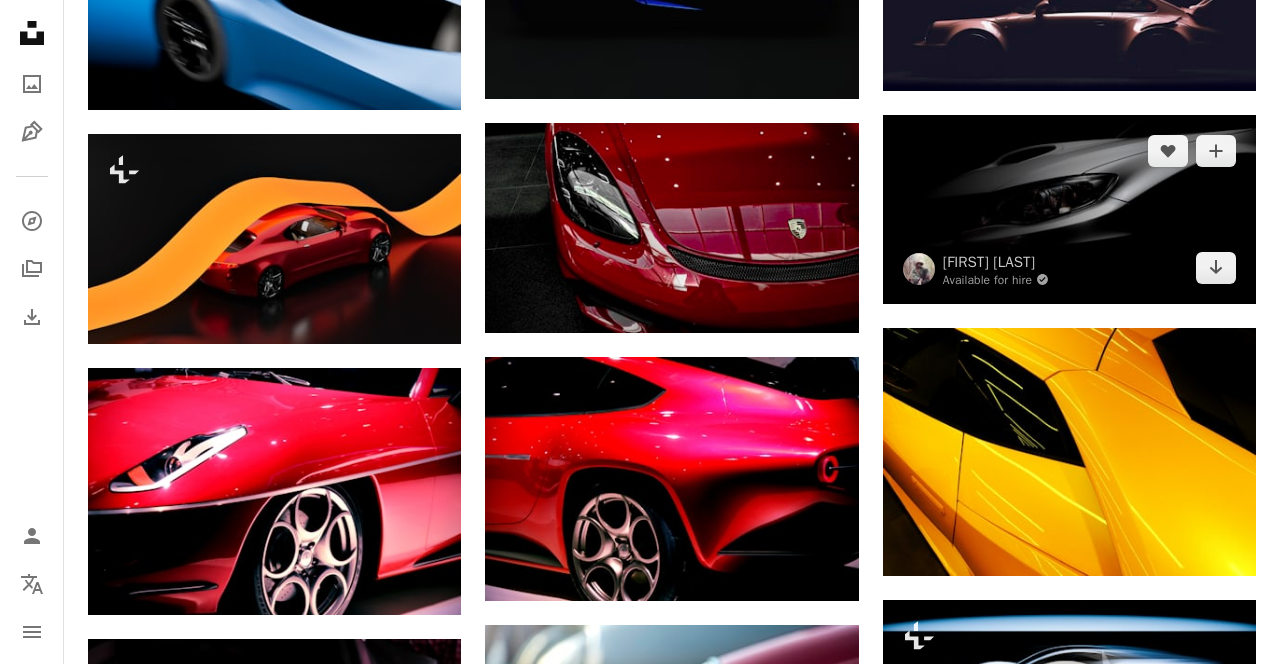 click at bounding box center [1069, 209] 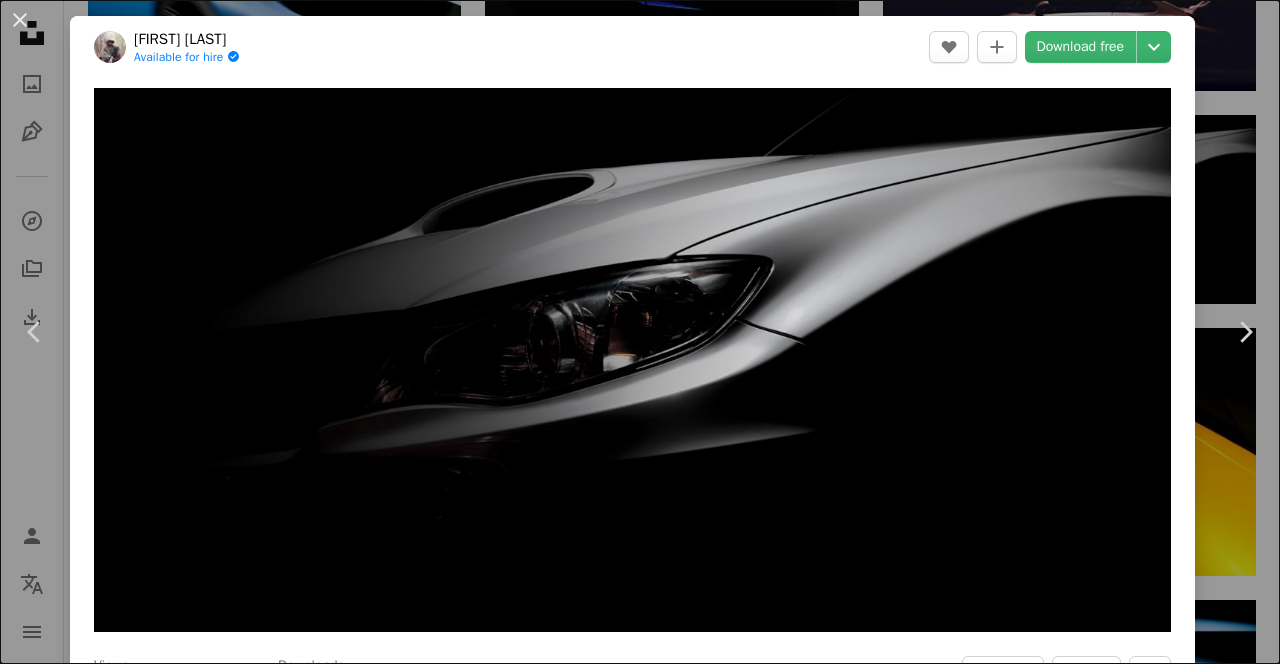 click on "Download free" at bounding box center [1081, 47] 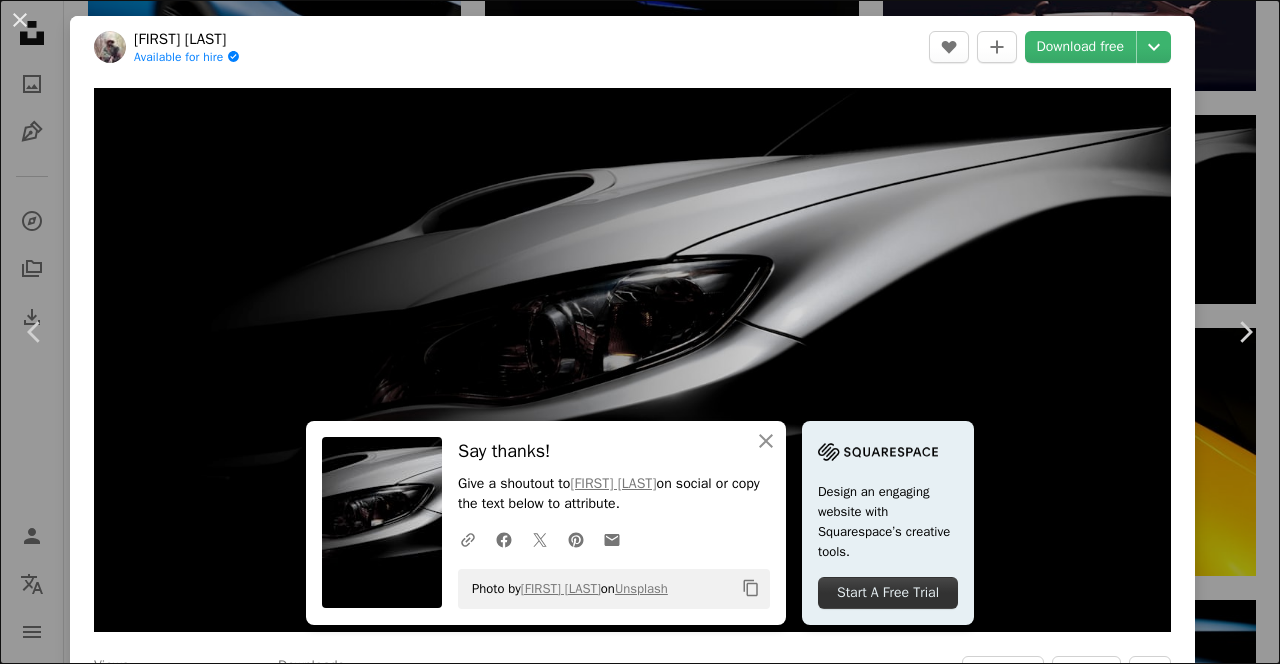 click on "An X shape Chevron left Chevron right An X shape Close Say thanks! Give a shoutout to  Osley Coke  on social or copy the text below to attribute. A URL sharing icon (chains) Facebook icon X (formerly Twitter) icon Pinterest icon An envelope Photo by  Osley Coke  on  Unsplash
Copy content Design an engaging website with Squarespace’s creative tools. Start A Free Trial Osley Coke Available for hire A checkmark inside of a circle A heart A plus sign Download free Chevron down Zoom in Views 293,881 Downloads 4,708 A forward-right arrow Share Info icon Info More Actions This is my daily driven  SWP Subaru STI in my garage  A map marker Newington, CT, USA Calendar outlined Published on  August 14, 2021 Camera Sony , A7ii Safety Free to use under the  Unsplash License car automobile automotive classic car subaru japanese car hotrod light usa sunglasses accessory accessories headlight Public domain images Browse premium related images on iStock  |  Save 20% with code UNSPLASH20 View more on iStock  ↗ For" at bounding box center (640, 332) 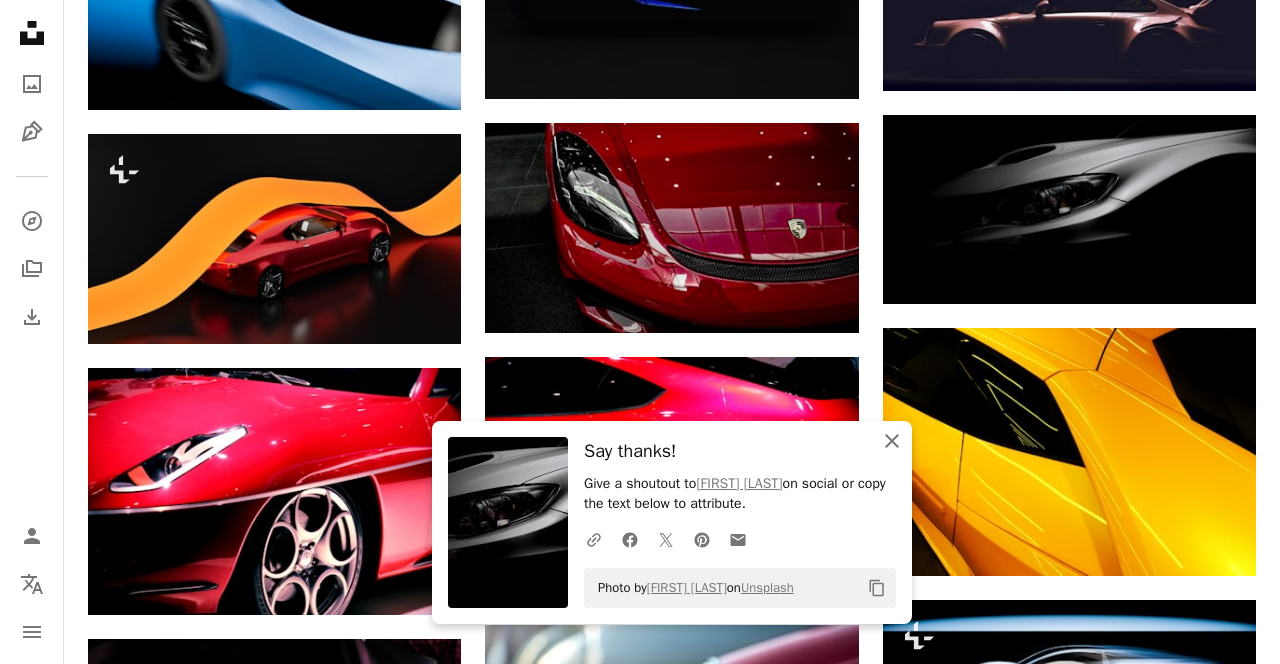 click on "An X shape" 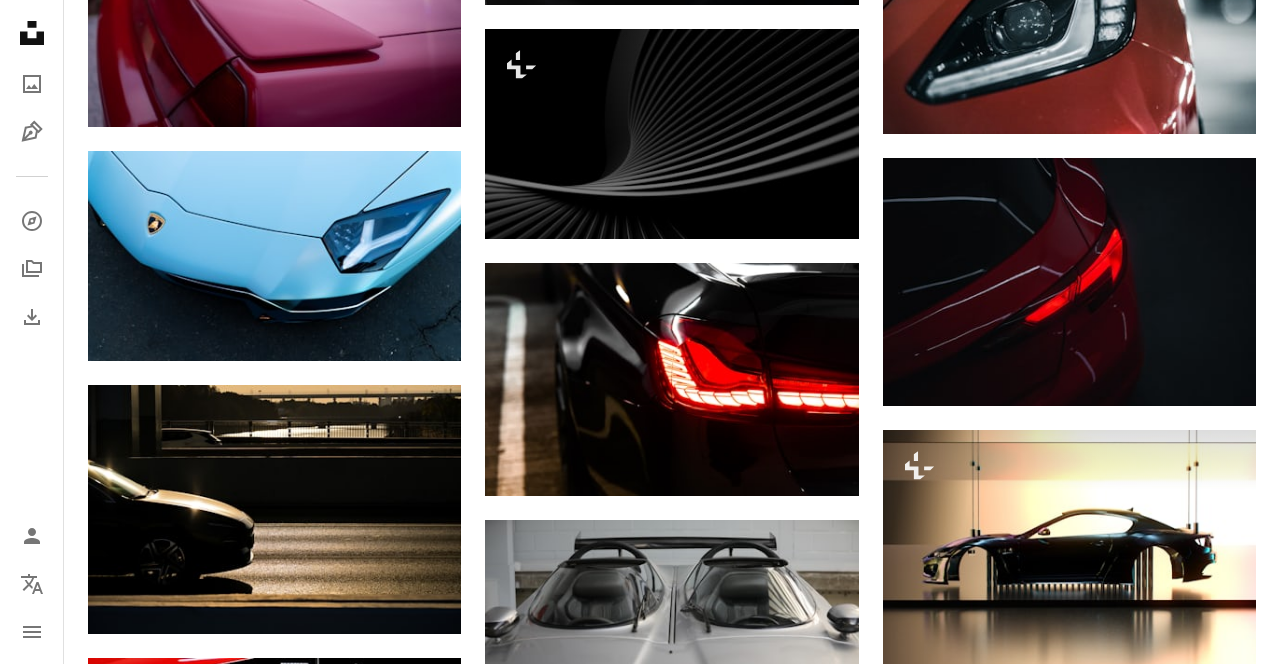 scroll, scrollTop: 32486, scrollLeft: 0, axis: vertical 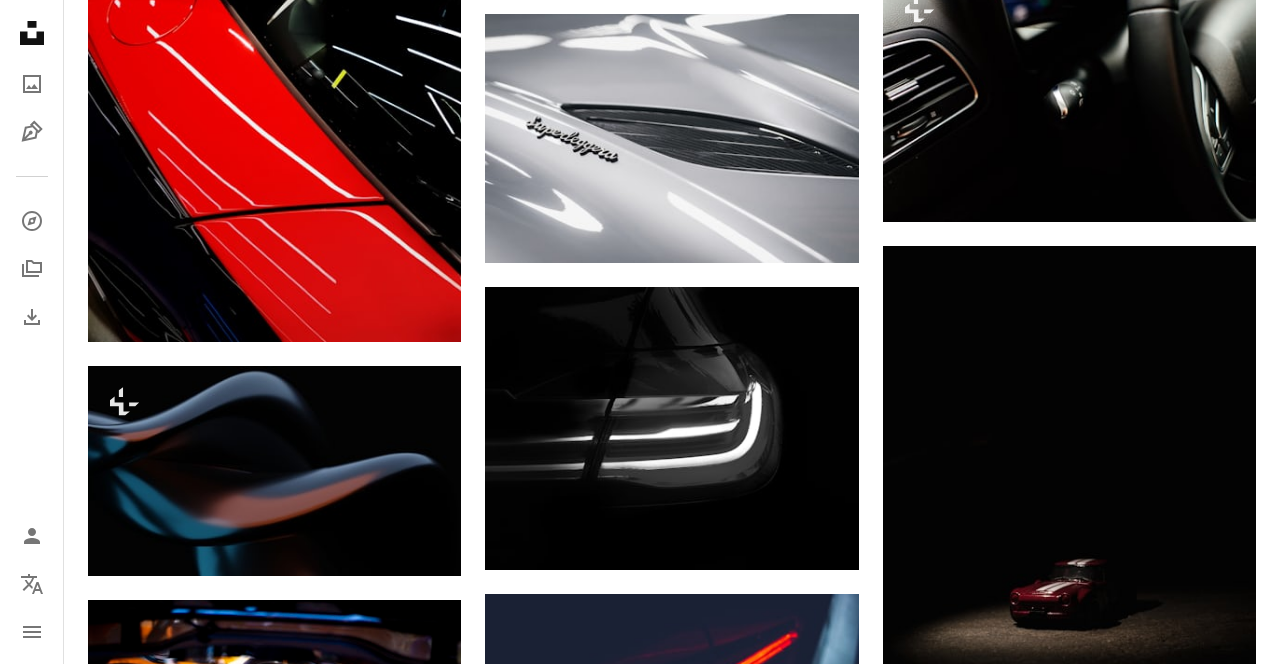 click at bounding box center (274, 978) 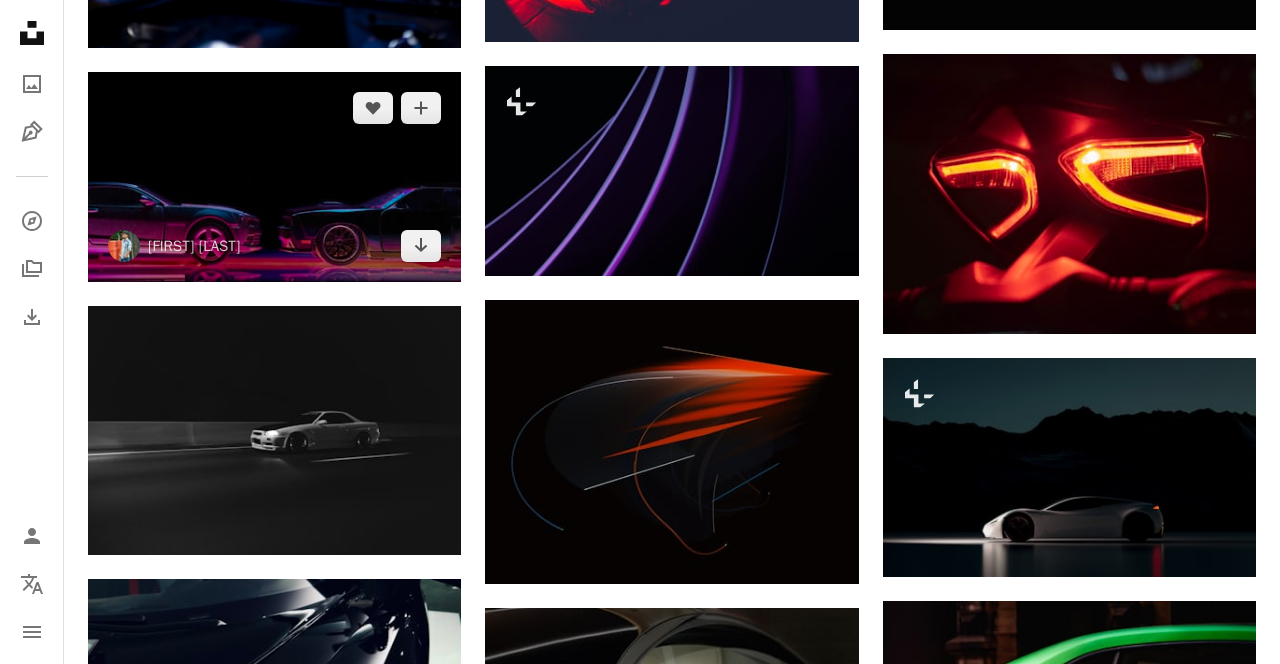 click at bounding box center (274, 177) 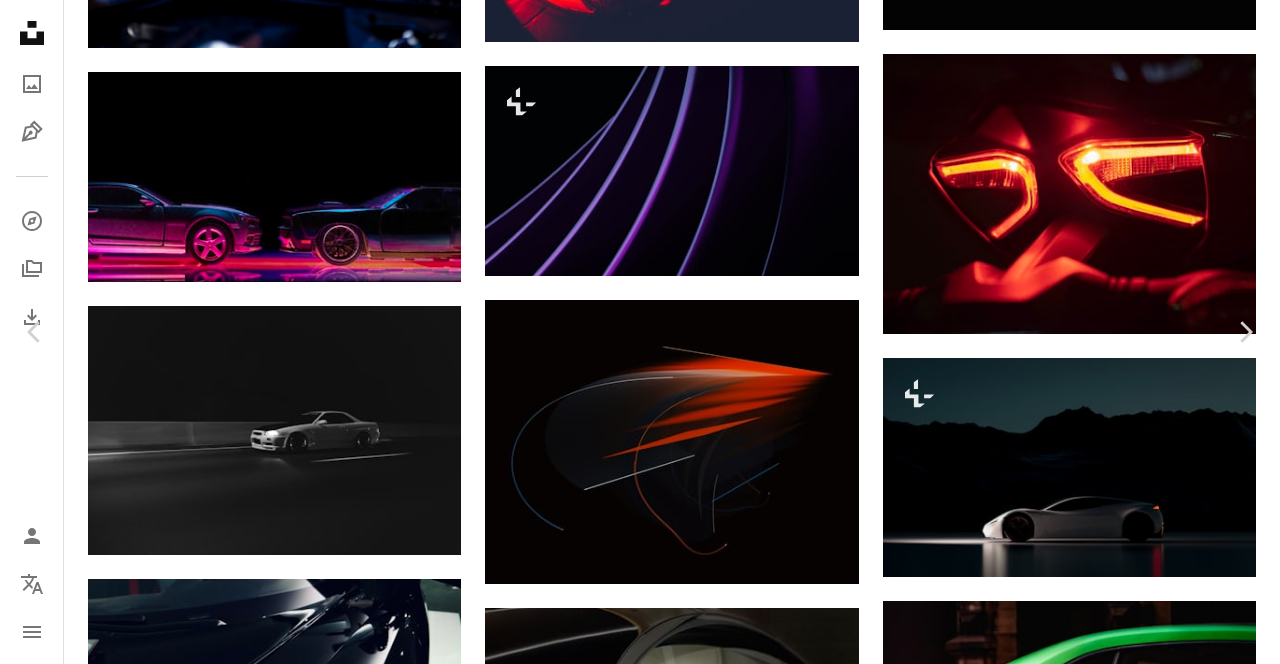 click at bounding box center (633, 3128) 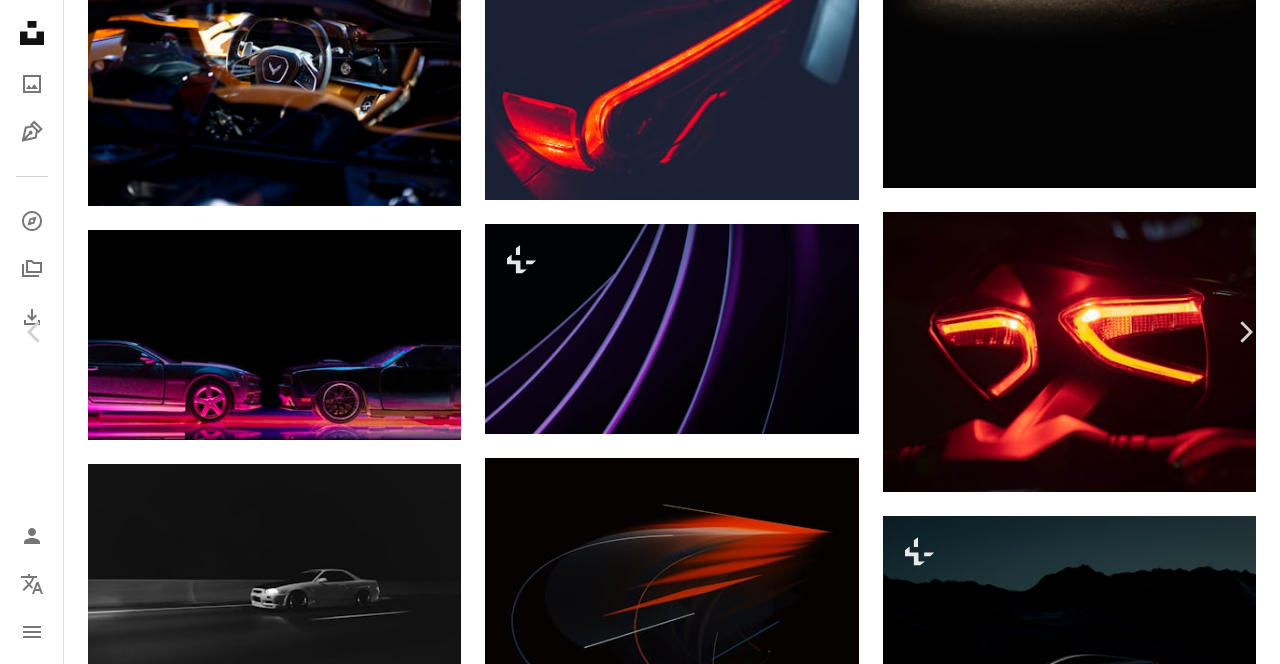 scroll, scrollTop: 5341, scrollLeft: 0, axis: vertical 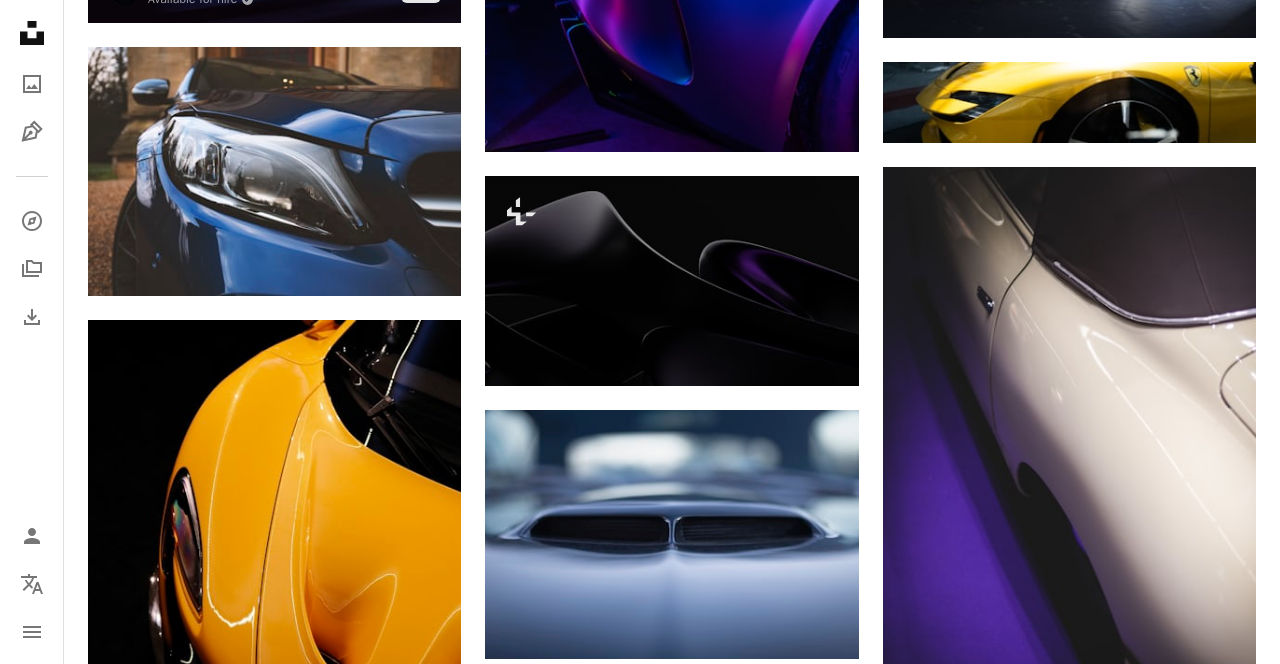 click at bounding box center (274, -117) 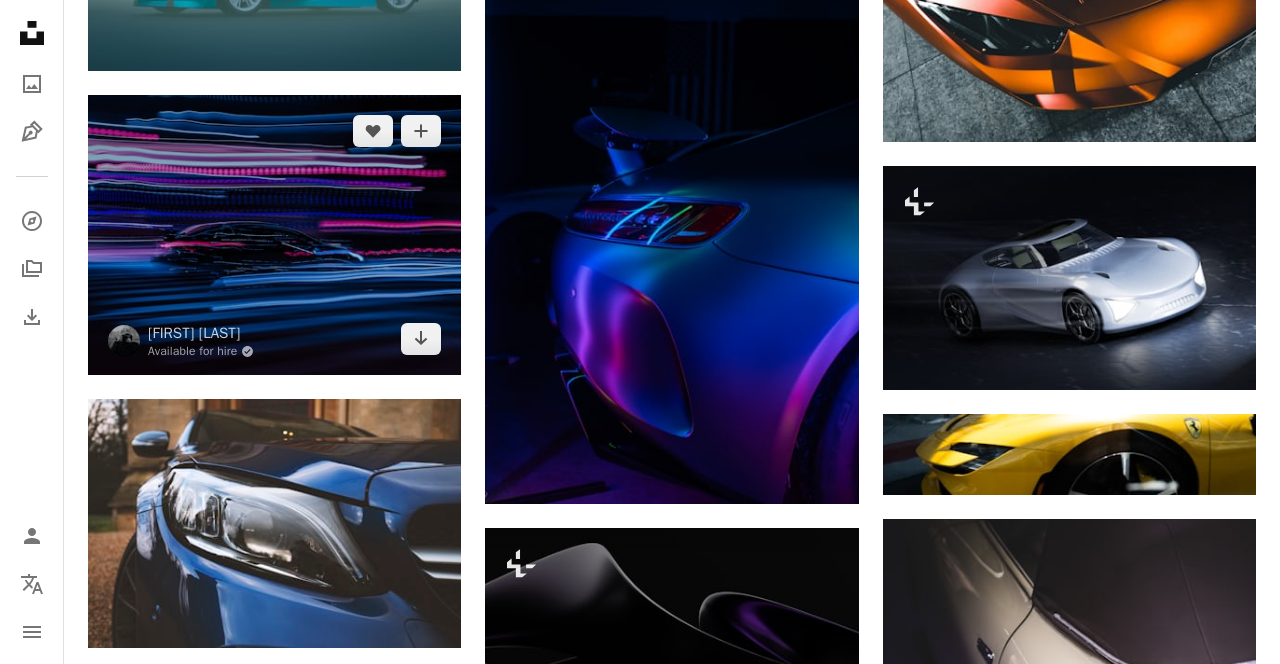 click at bounding box center [274, 235] 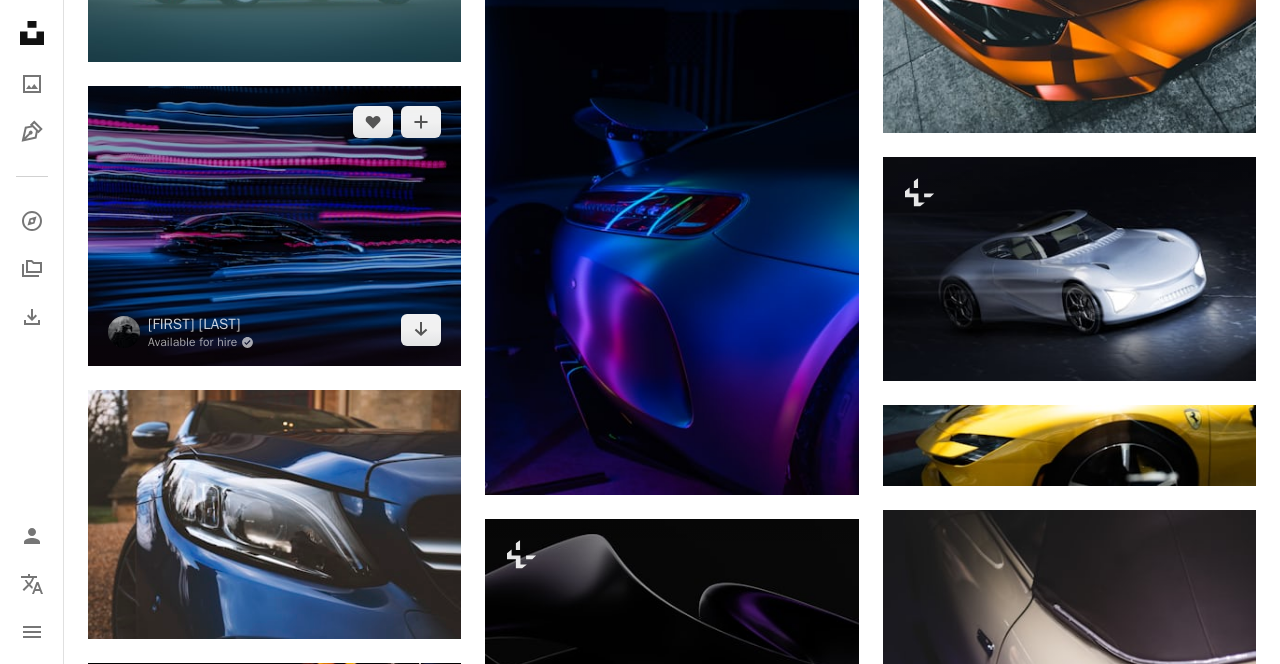 click at bounding box center (274, 226) 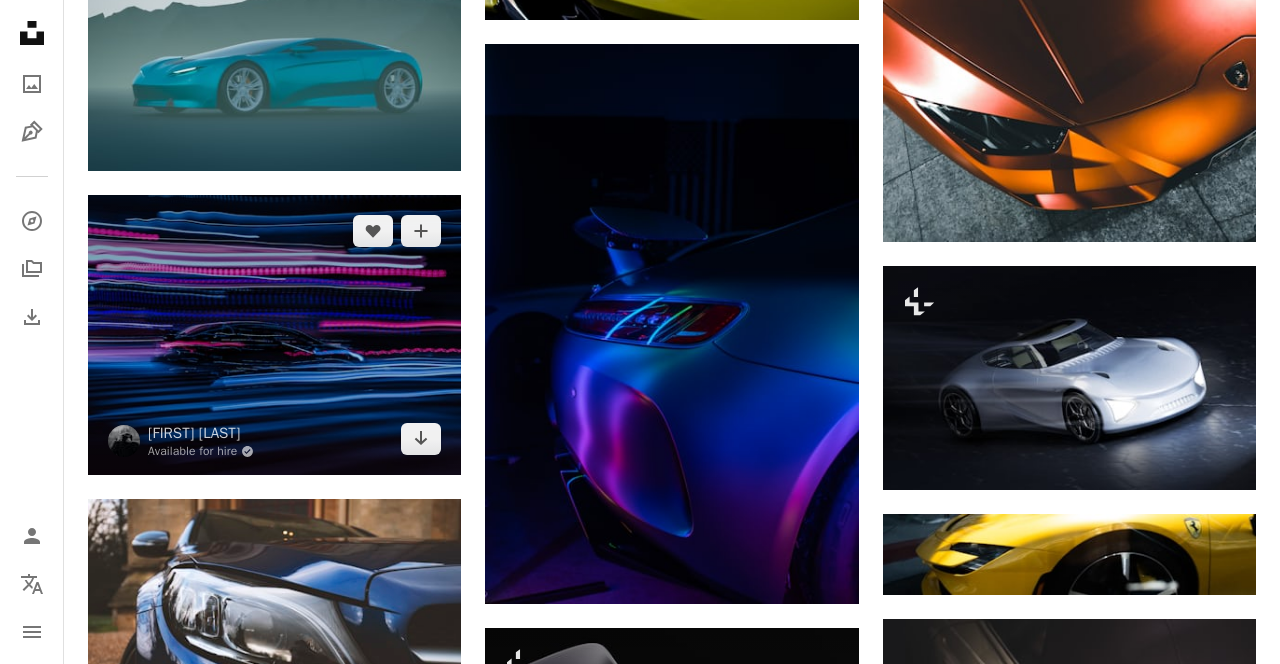 scroll, scrollTop: 40104, scrollLeft: 0, axis: vertical 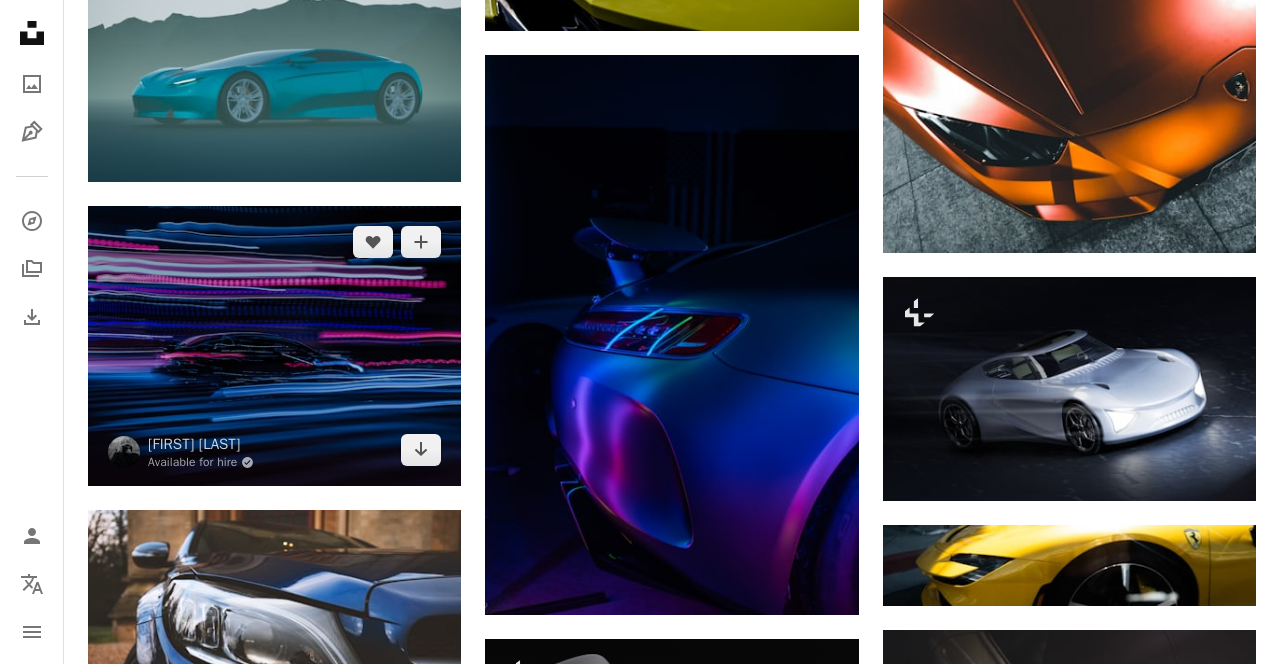 click at bounding box center [274, 346] 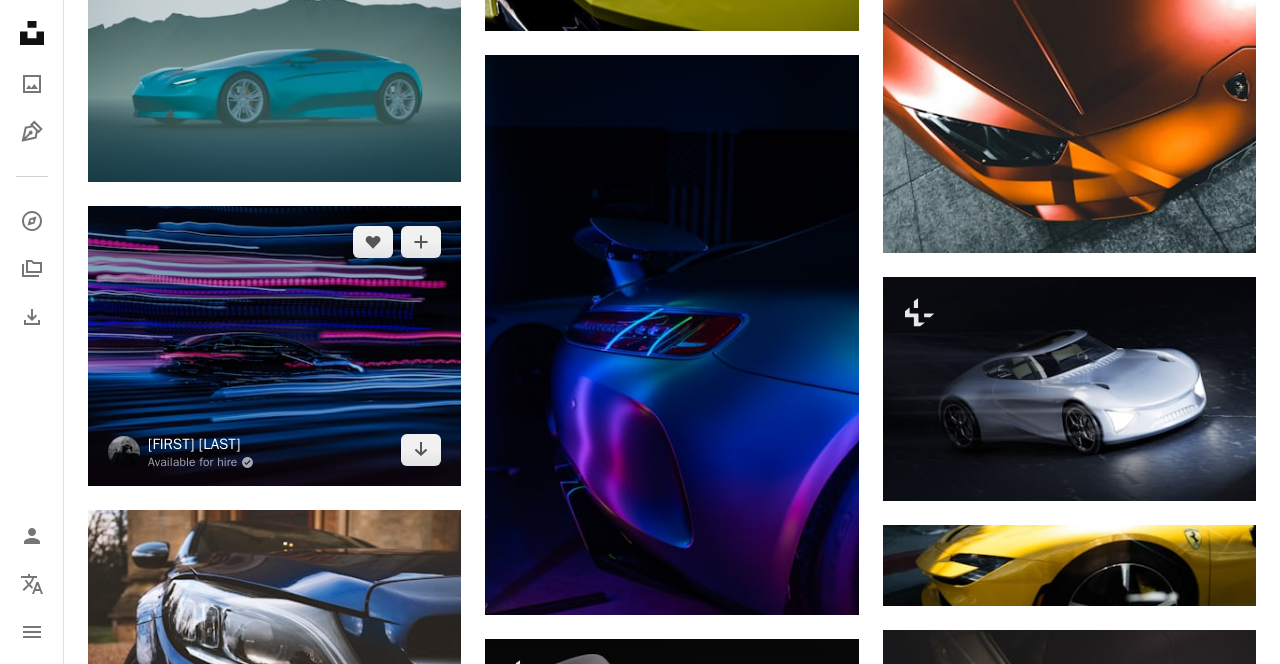 click on "[FIRST] [LAST]" at bounding box center (201, 444) 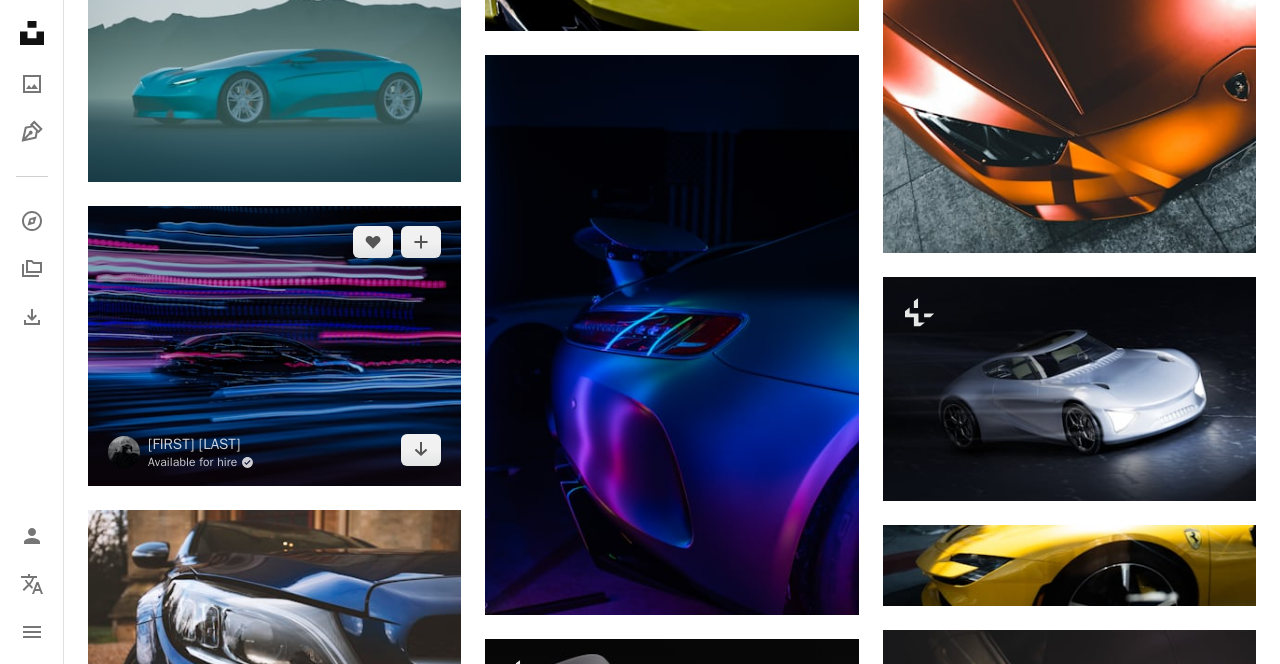 click on "Available for hire A checkmark inside of a circle" at bounding box center [201, 462] 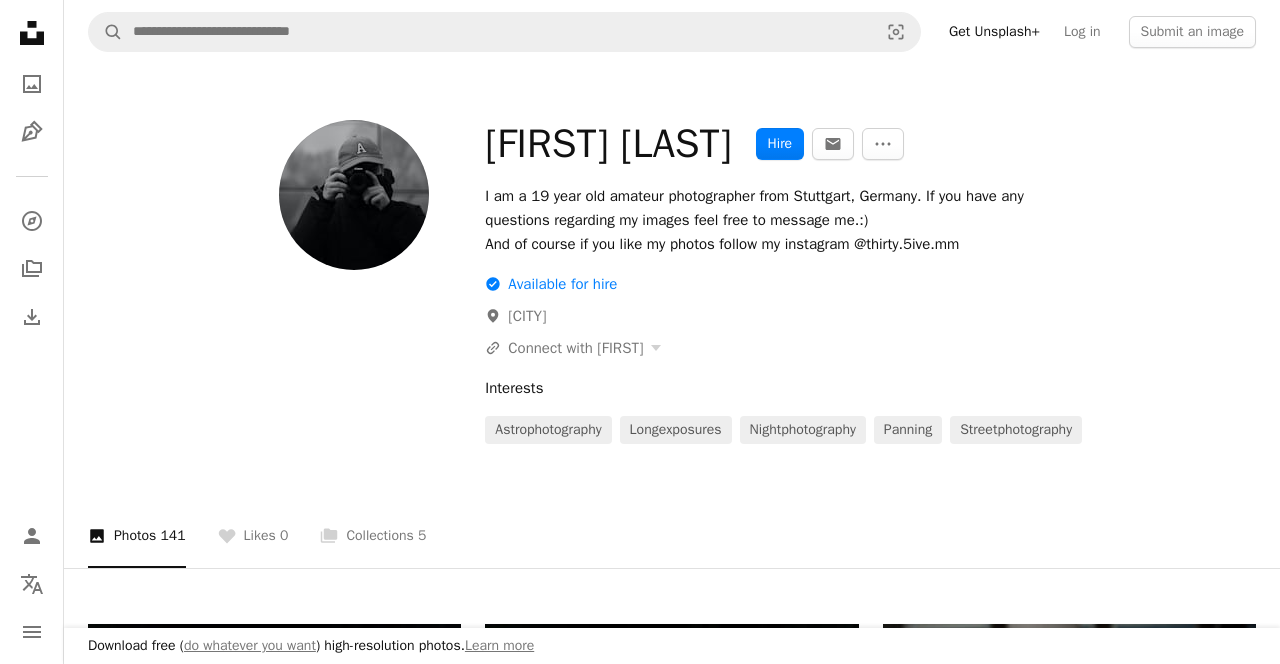 scroll, scrollTop: 3845, scrollLeft: 0, axis: vertical 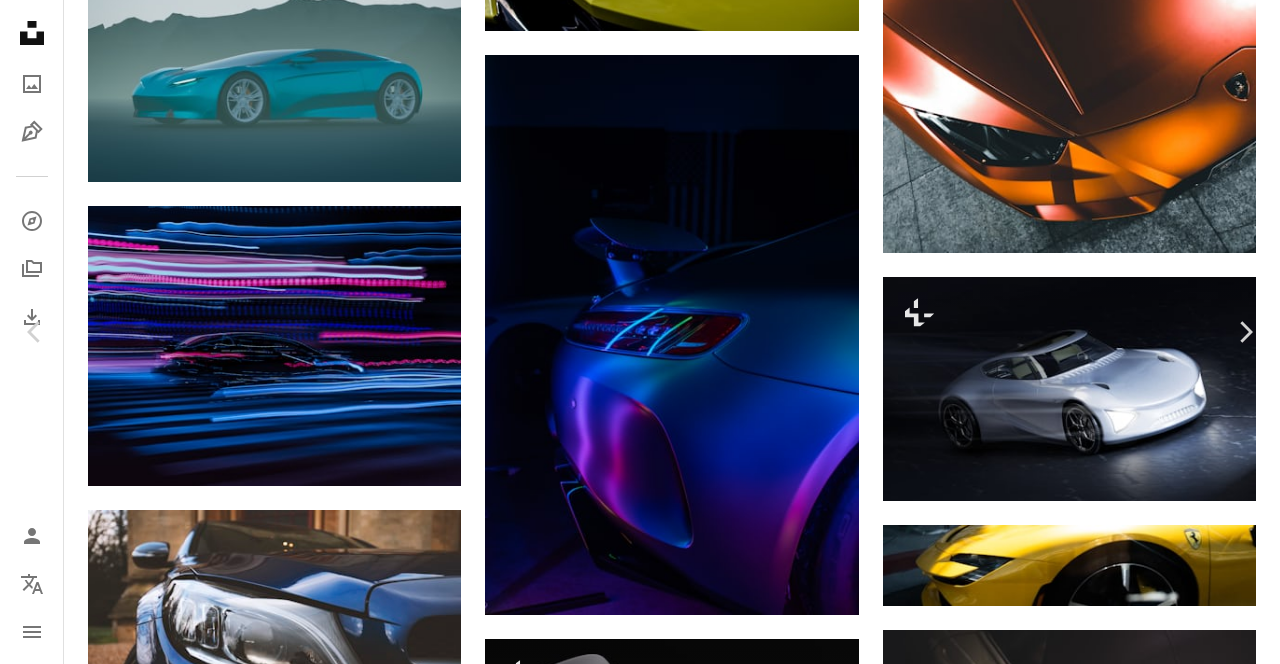 click at bounding box center [999, 4998] 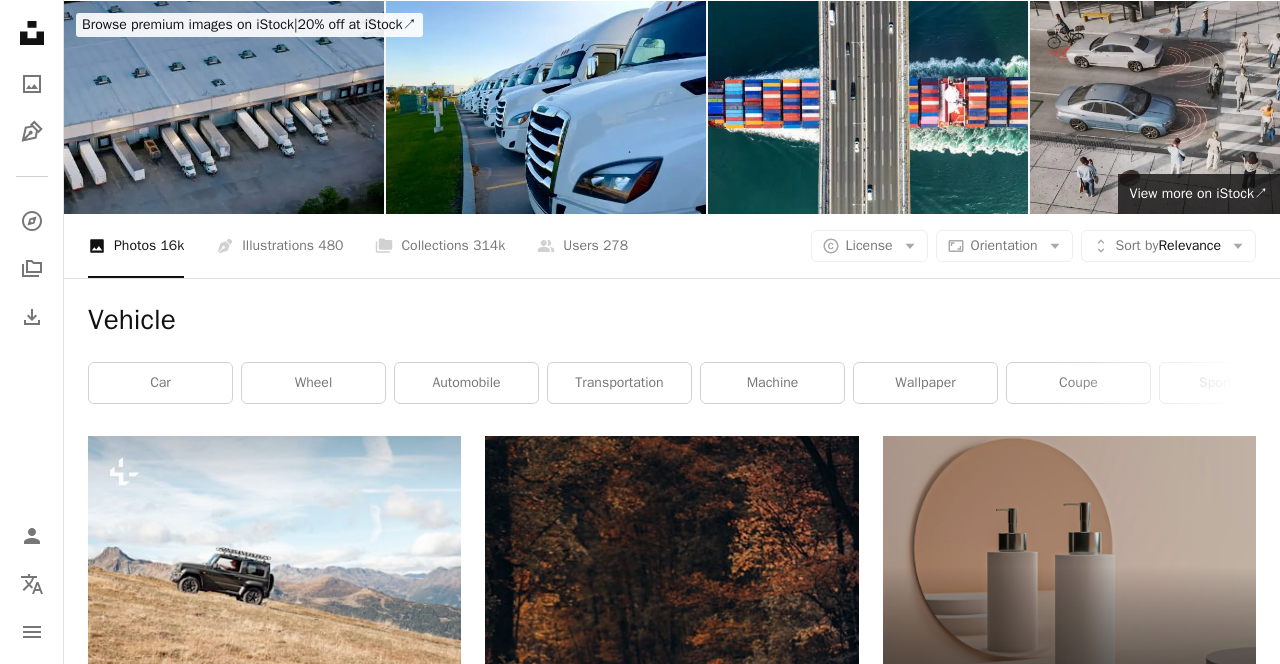 scroll, scrollTop: 61, scrollLeft: 0, axis: vertical 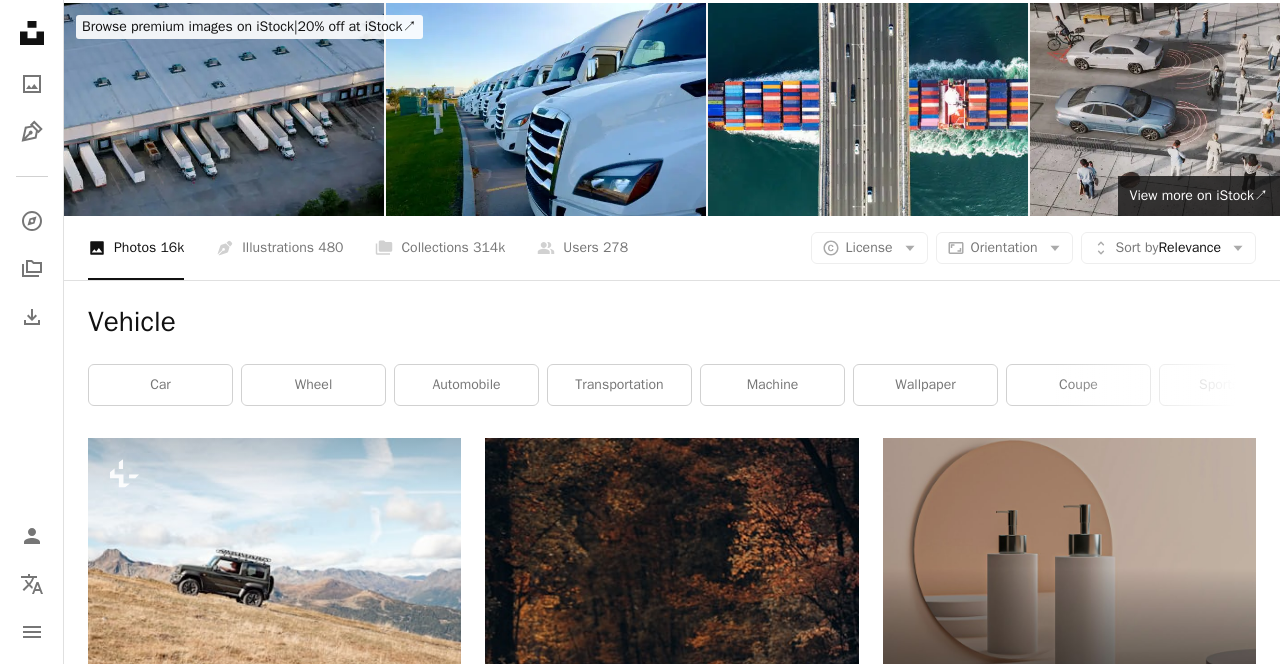click on "A copyright icon © License Arrow down" at bounding box center (869, 248) 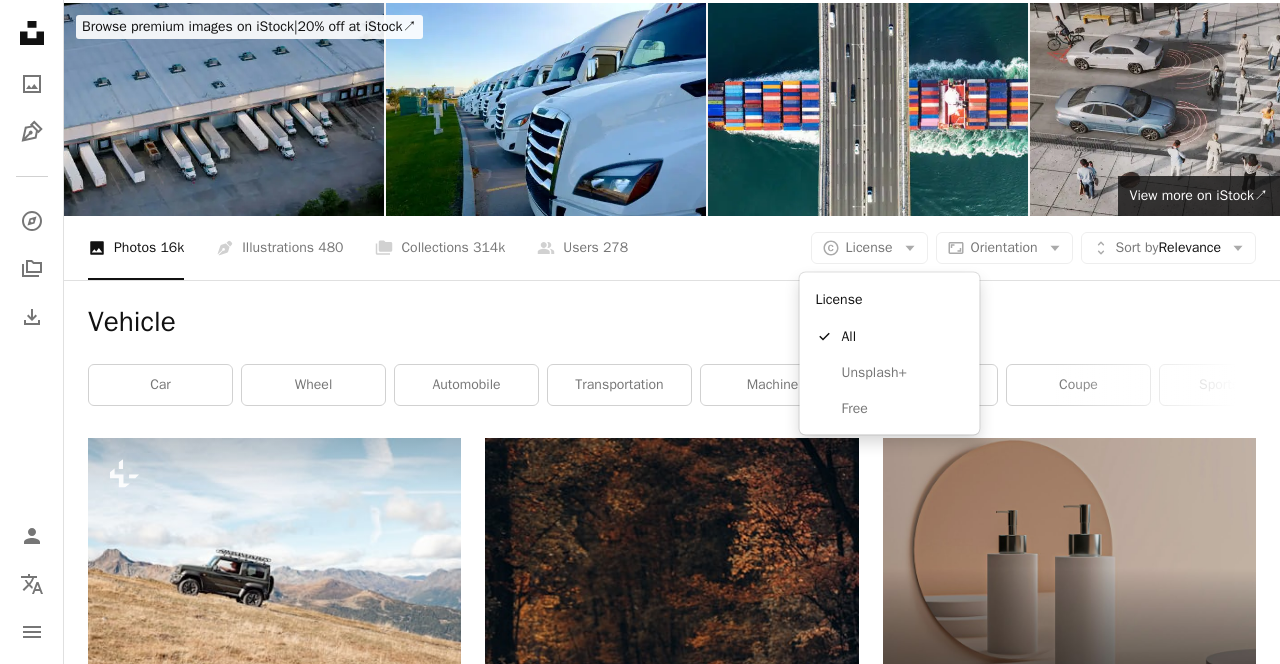 click on "Free" at bounding box center (890, 408) 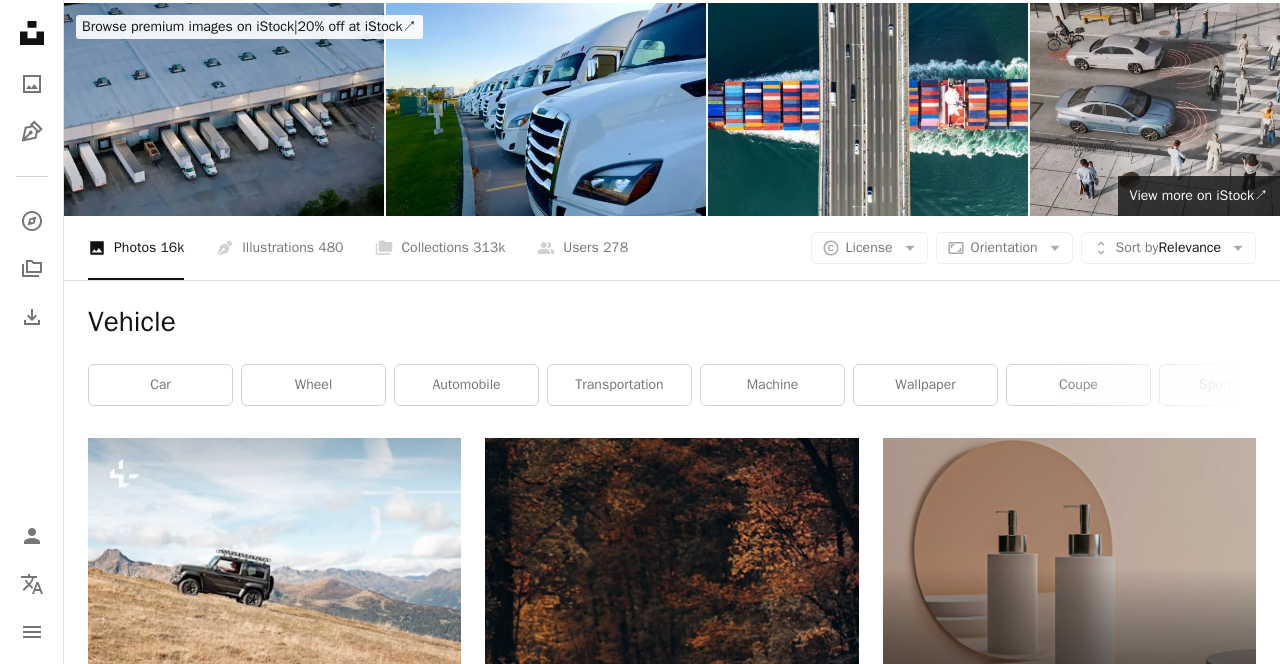 scroll, scrollTop: 0, scrollLeft: 0, axis: both 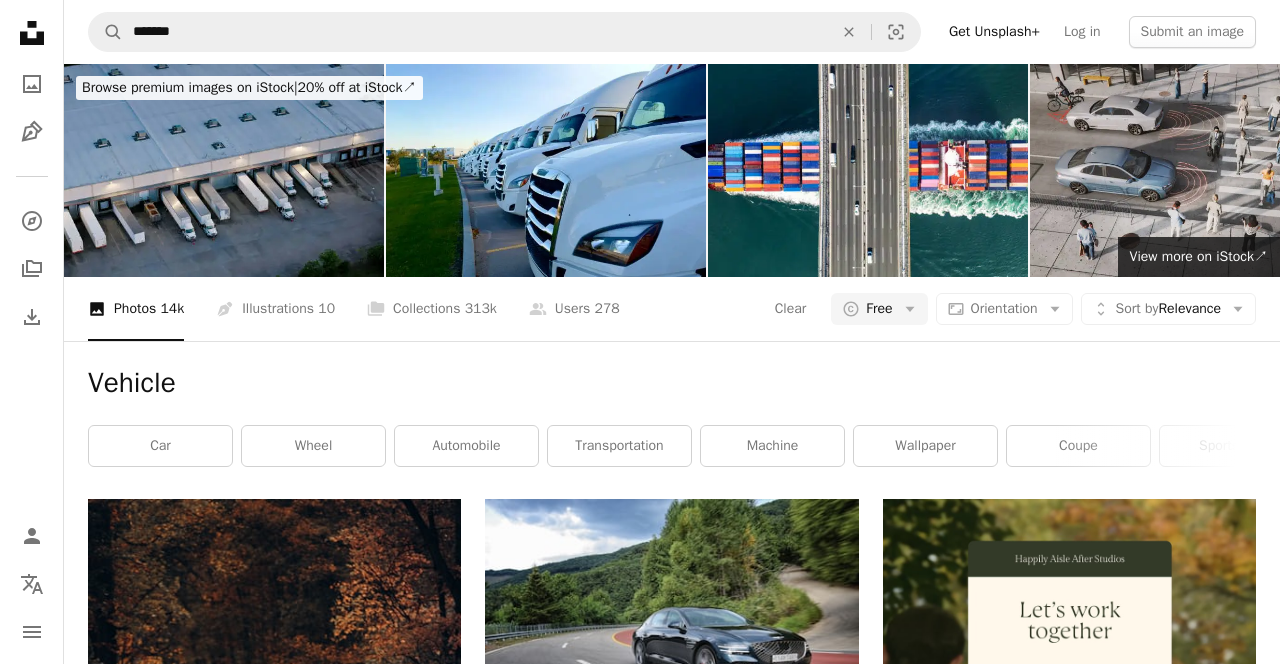 click on "Orientation" at bounding box center (1004, 308) 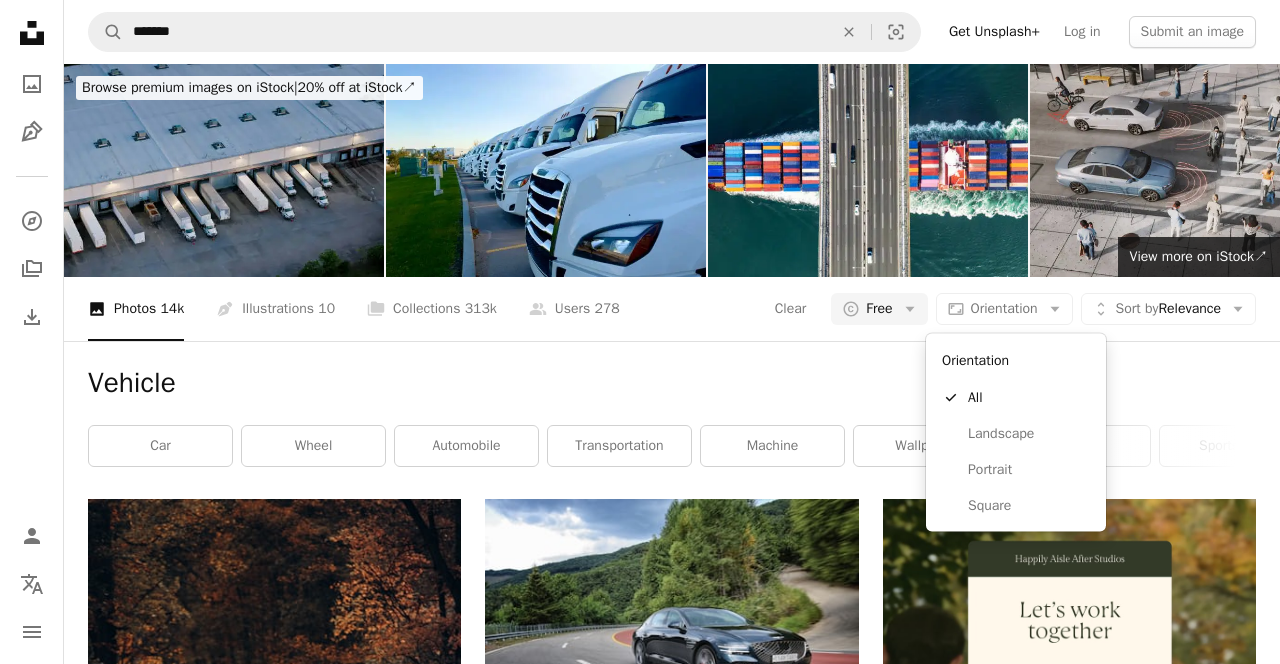 click on "Landscape" at bounding box center [1029, 433] 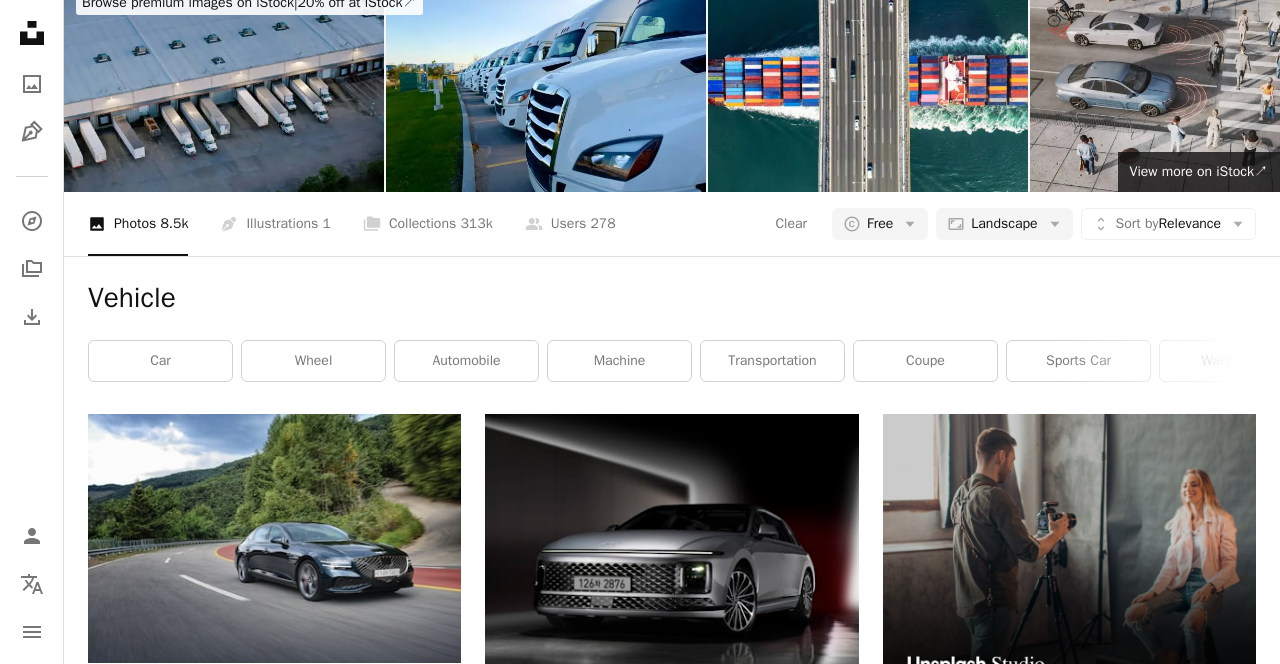 scroll, scrollTop: 88, scrollLeft: 0, axis: vertical 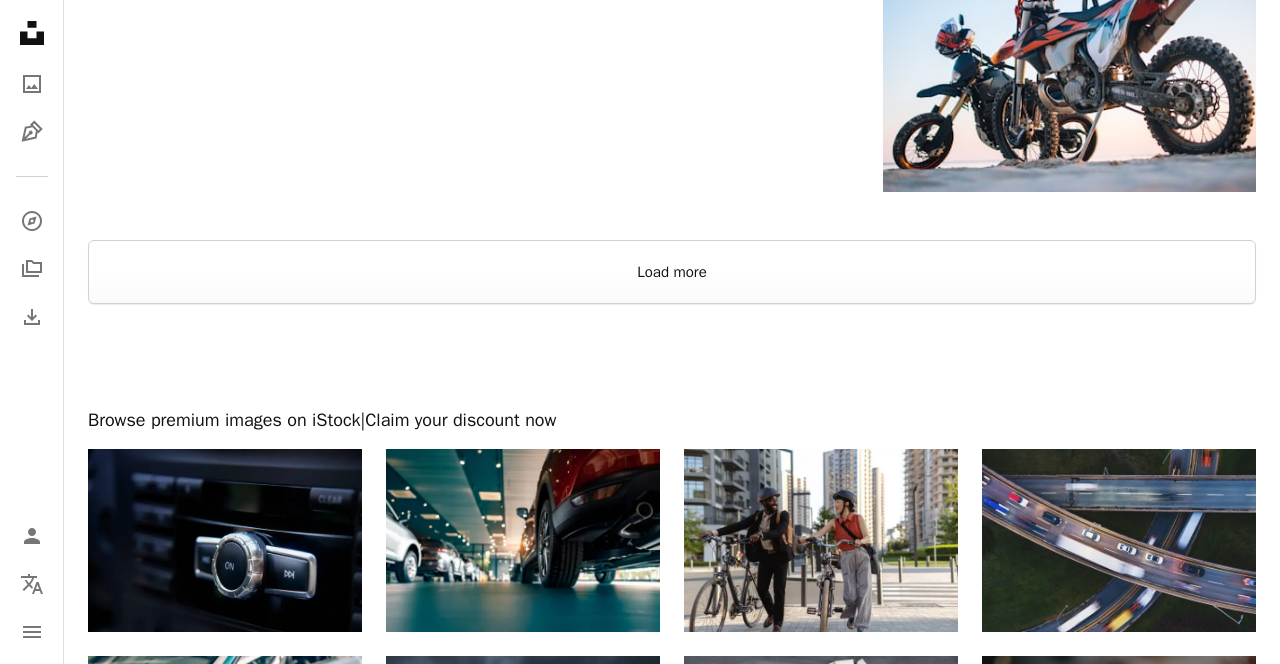 click on "Load more" at bounding box center (672, 272) 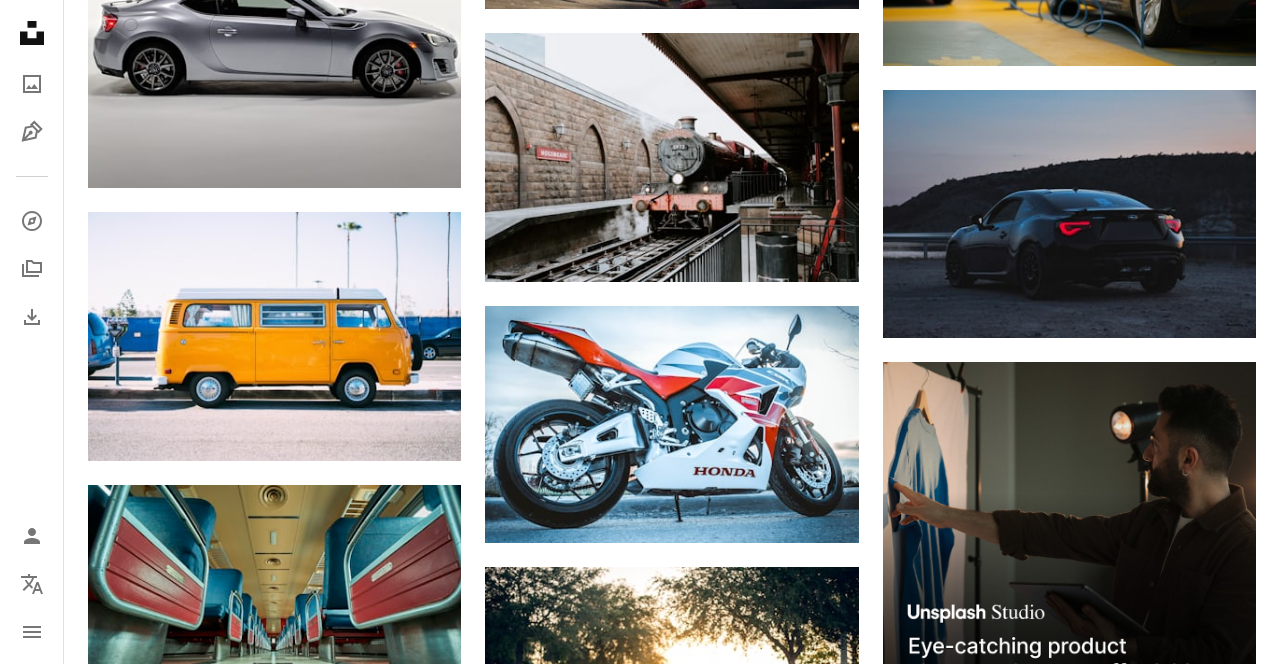 scroll, scrollTop: 5429, scrollLeft: 0, axis: vertical 